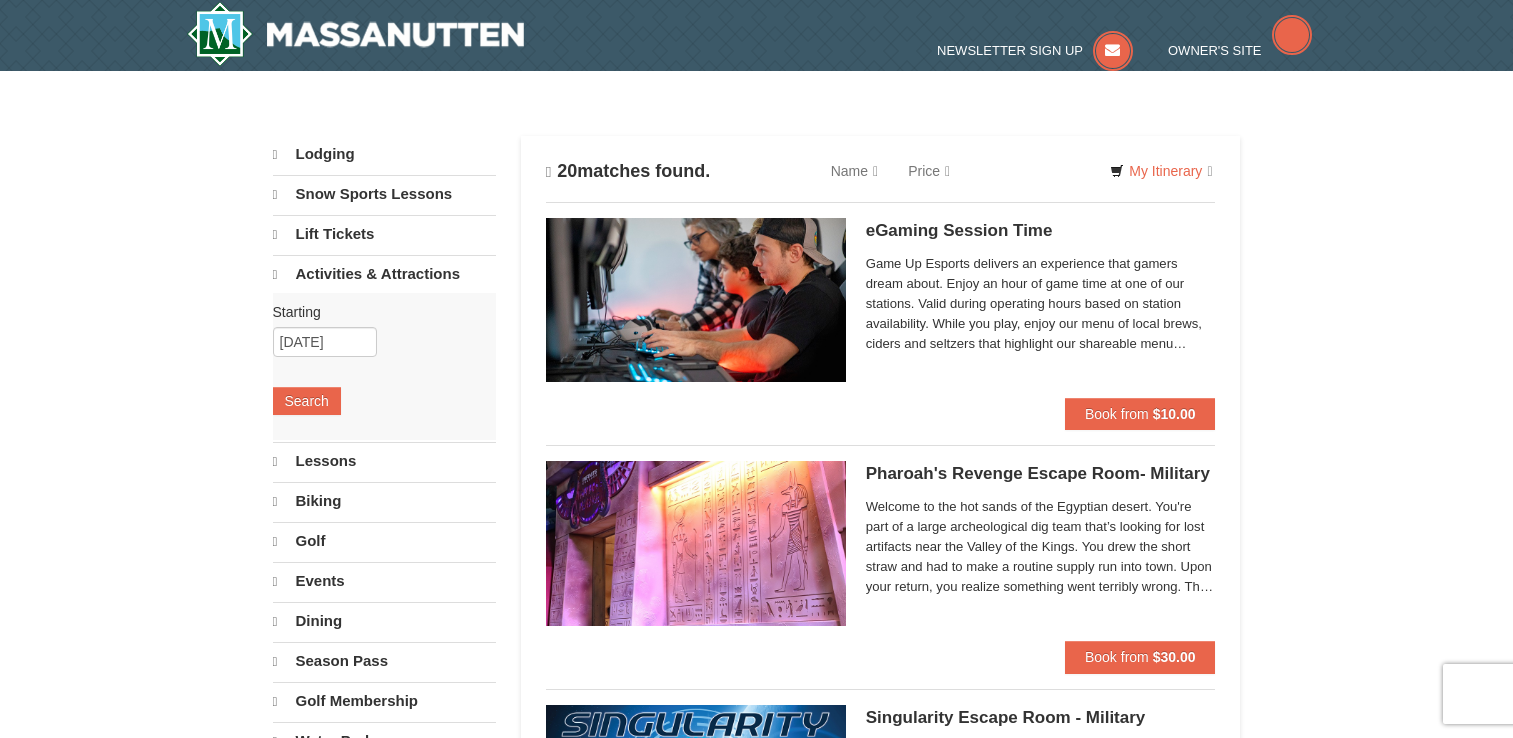 scroll, scrollTop: 0, scrollLeft: 0, axis: both 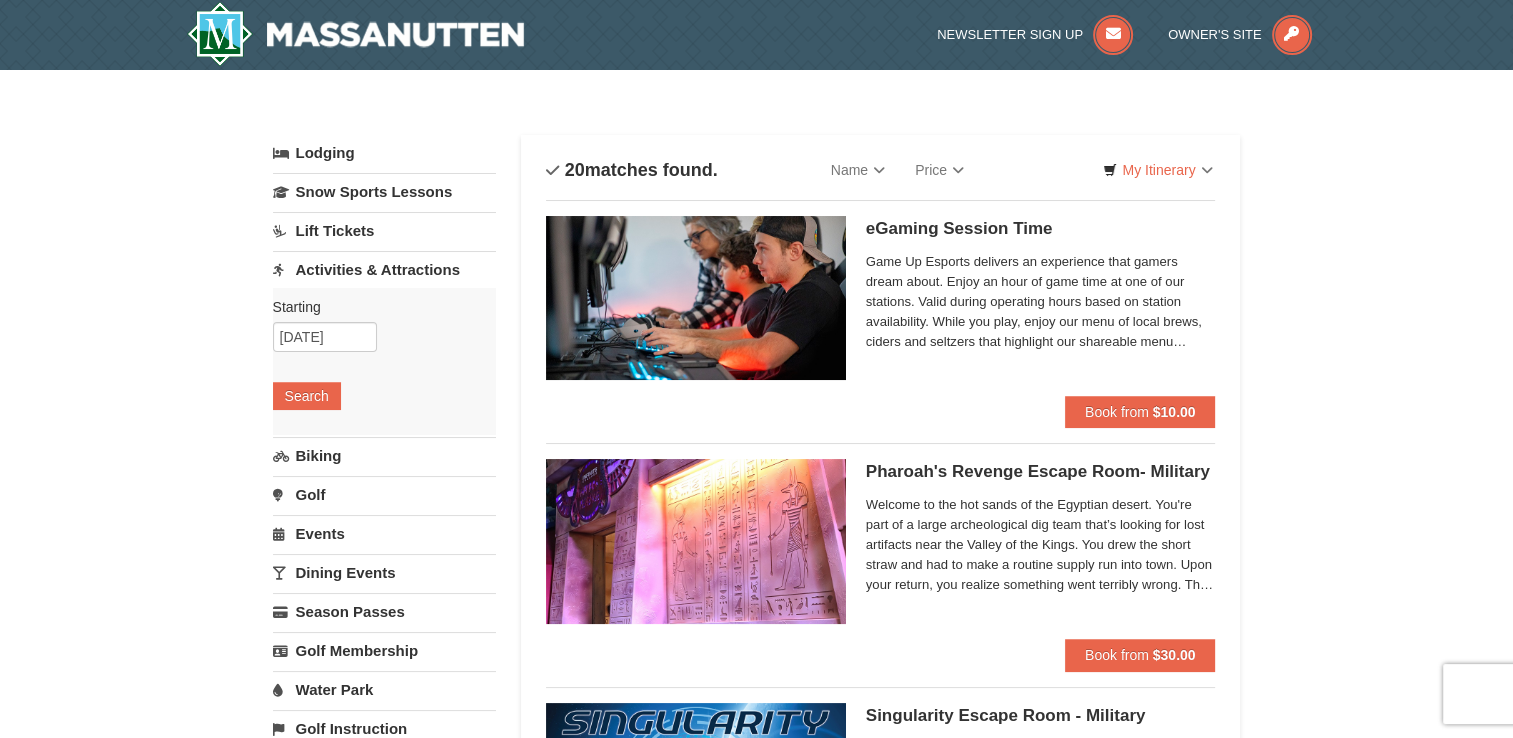 click on "Lodging" at bounding box center [384, 153] 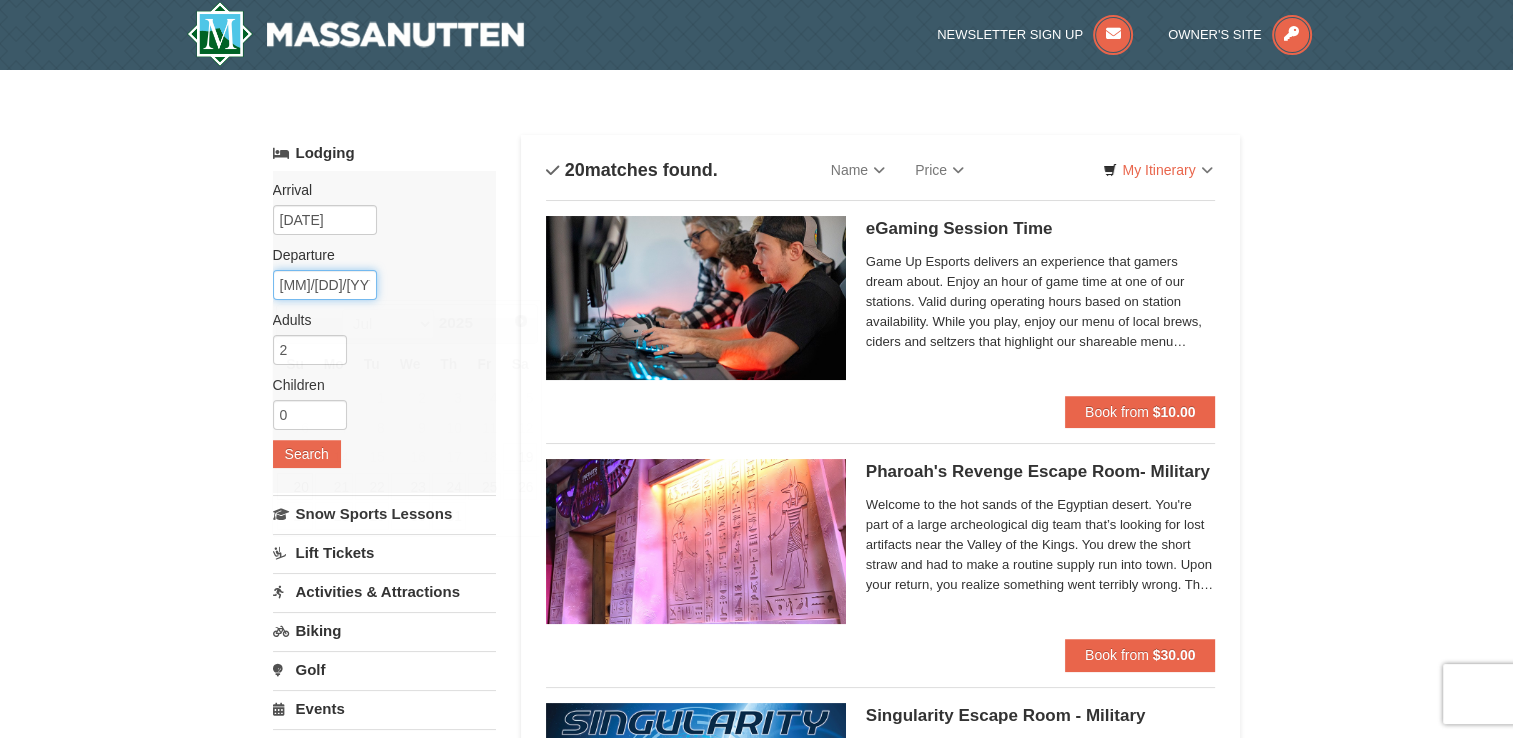 click on "07/20/2025" at bounding box center [325, 285] 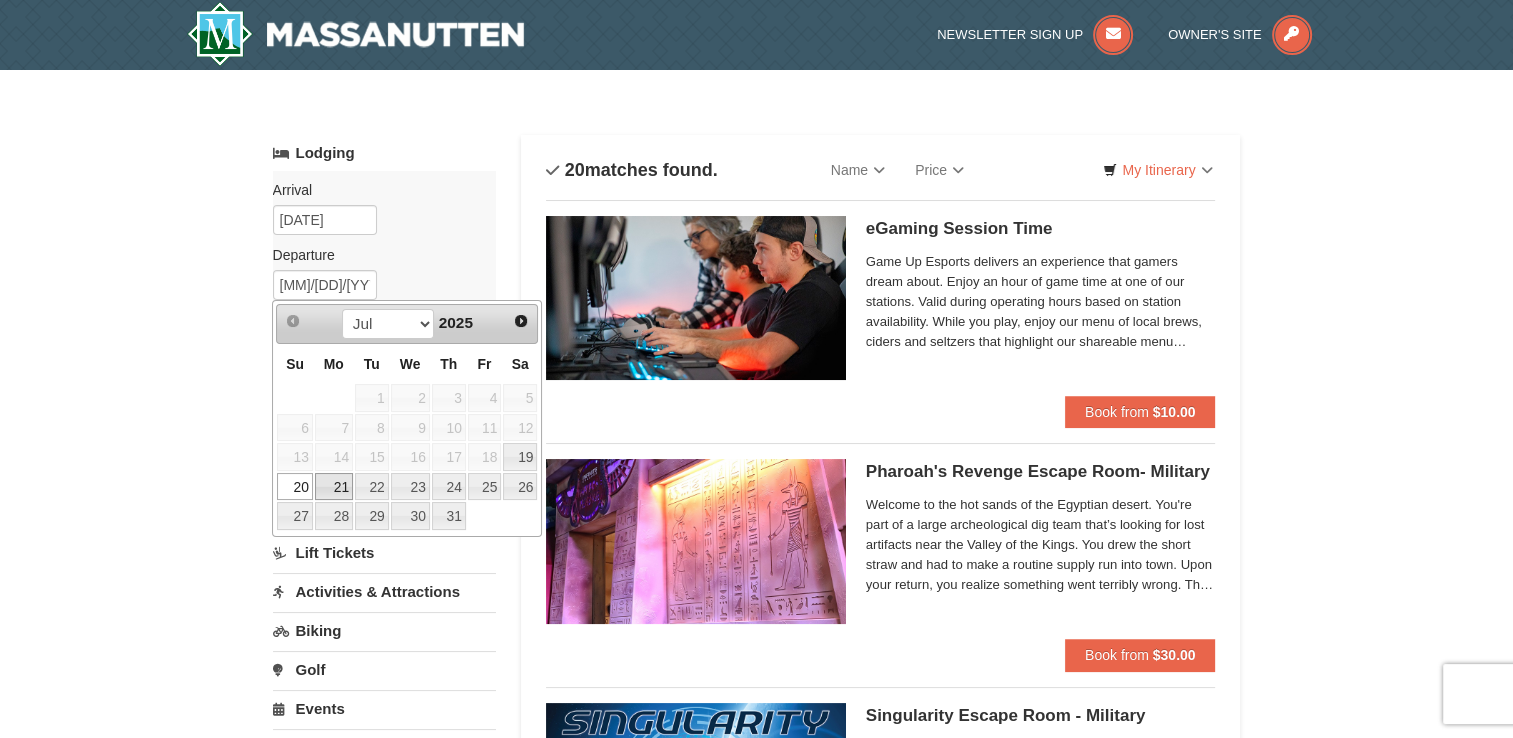 click on "21" at bounding box center [334, 487] 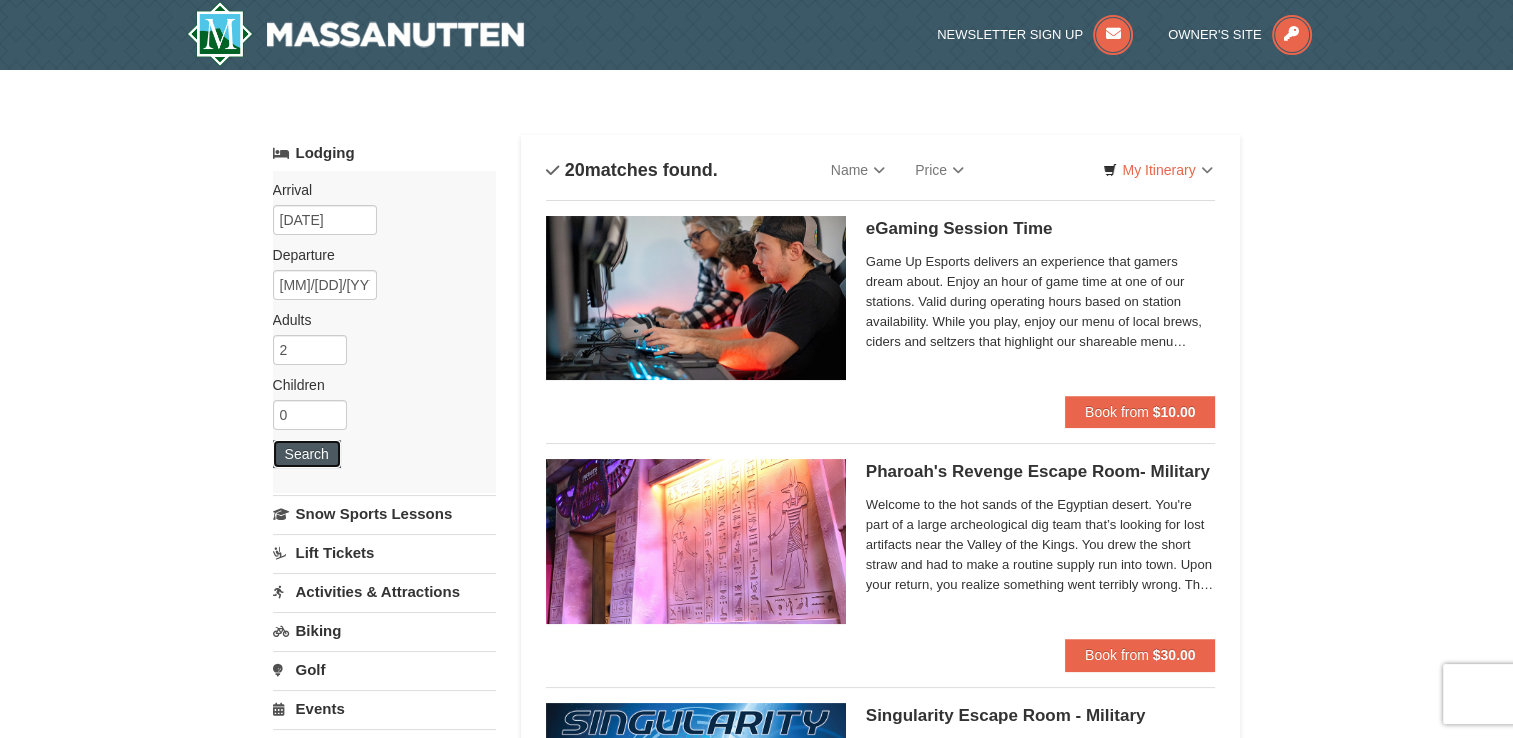 click on "Search" at bounding box center [307, 454] 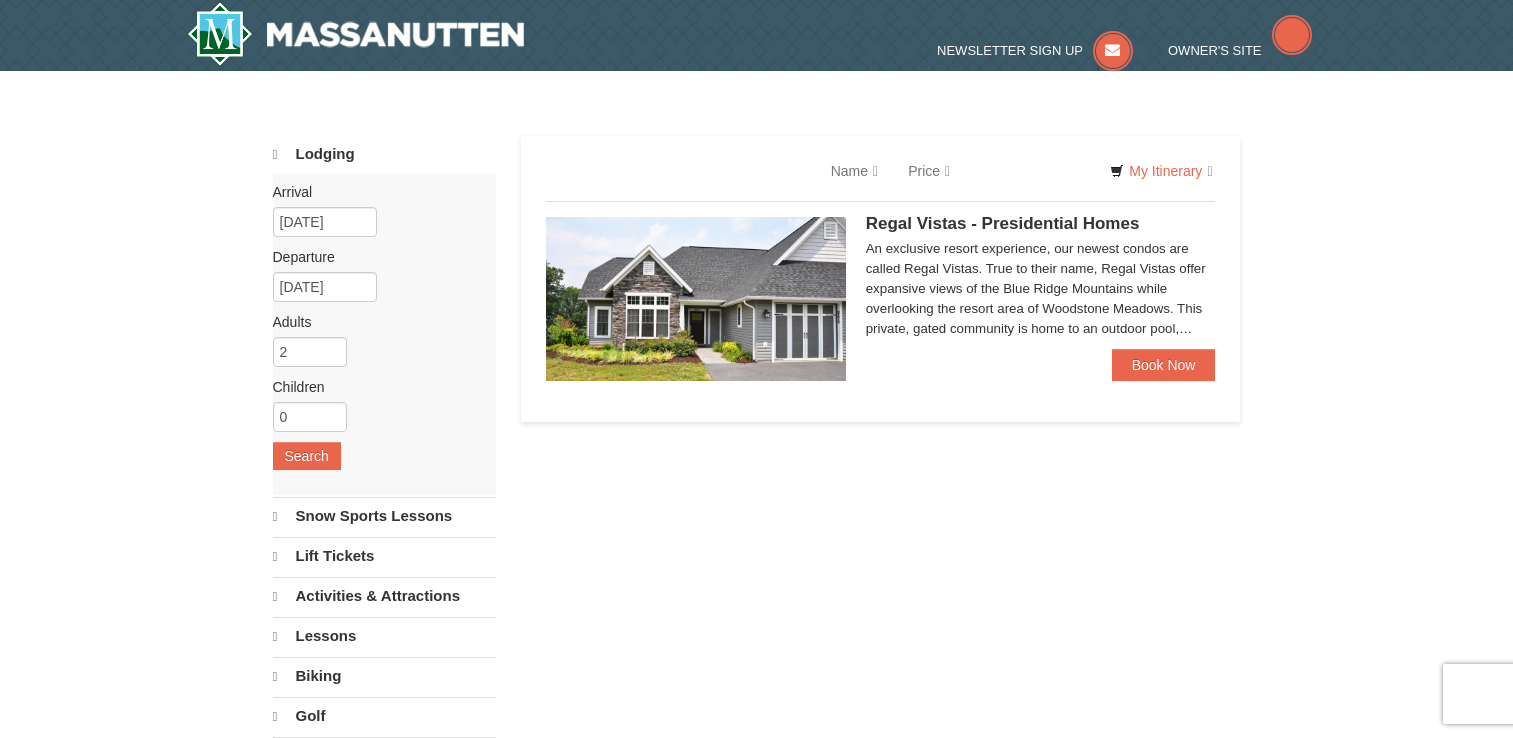 scroll, scrollTop: 0, scrollLeft: 0, axis: both 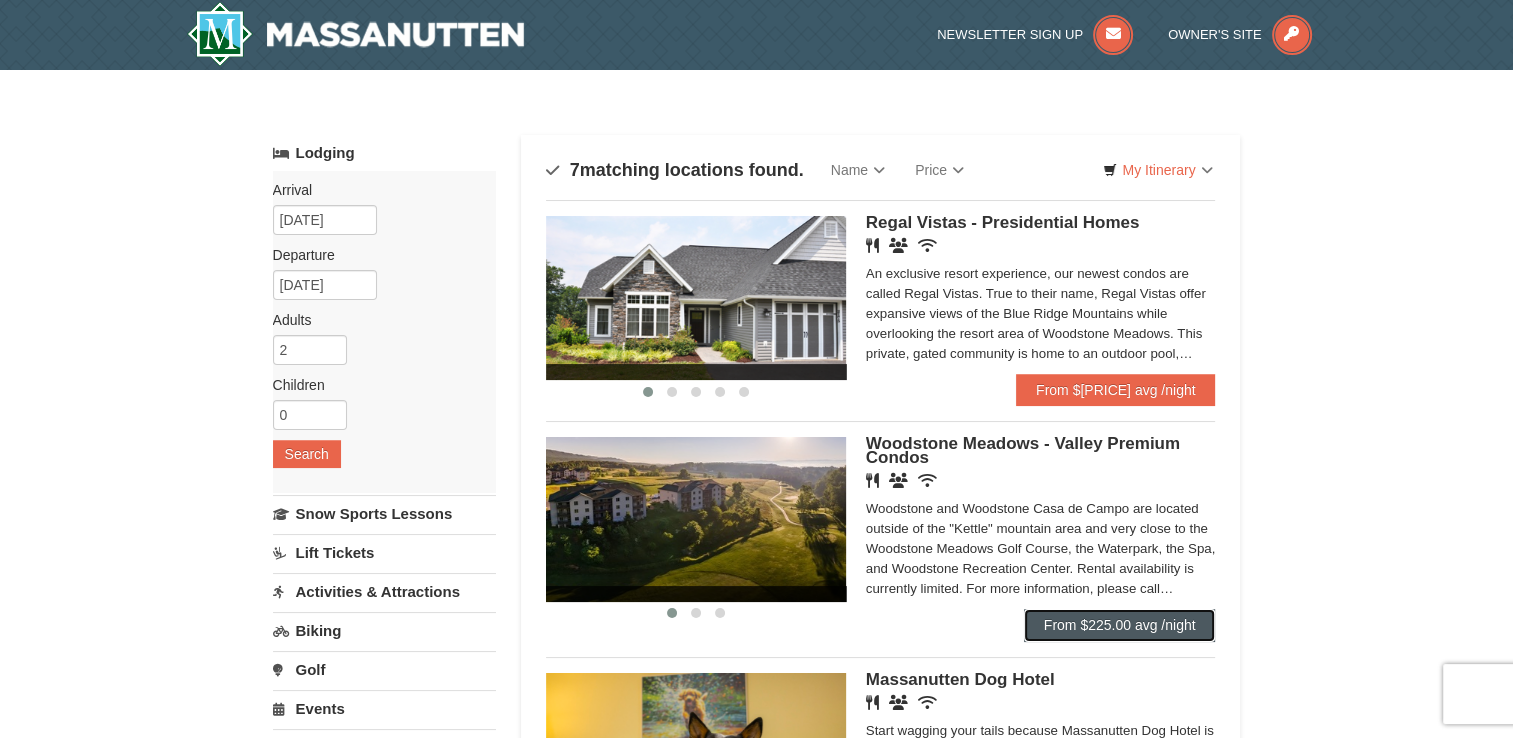 click on "From $225.00 avg /night" at bounding box center (1120, 625) 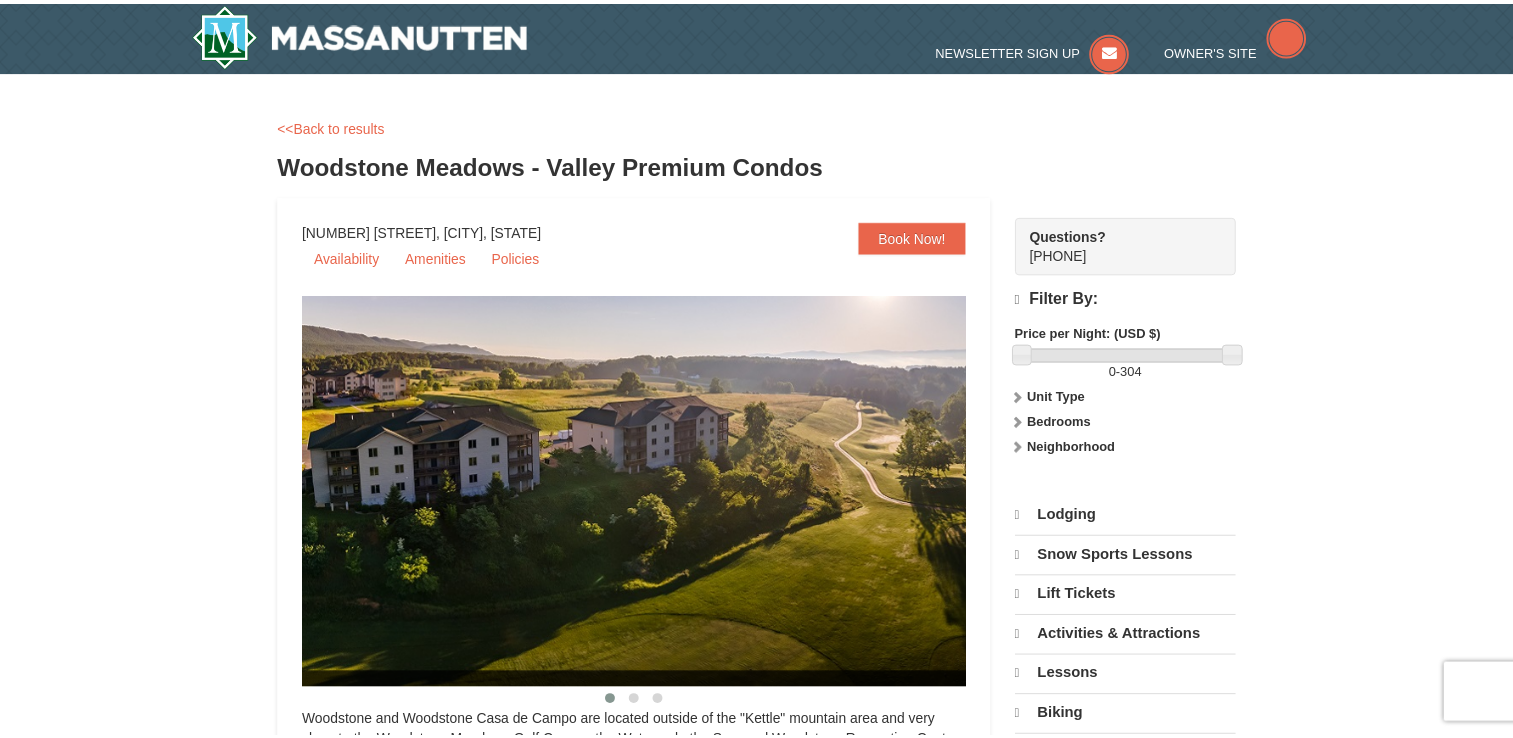 scroll, scrollTop: 0, scrollLeft: 0, axis: both 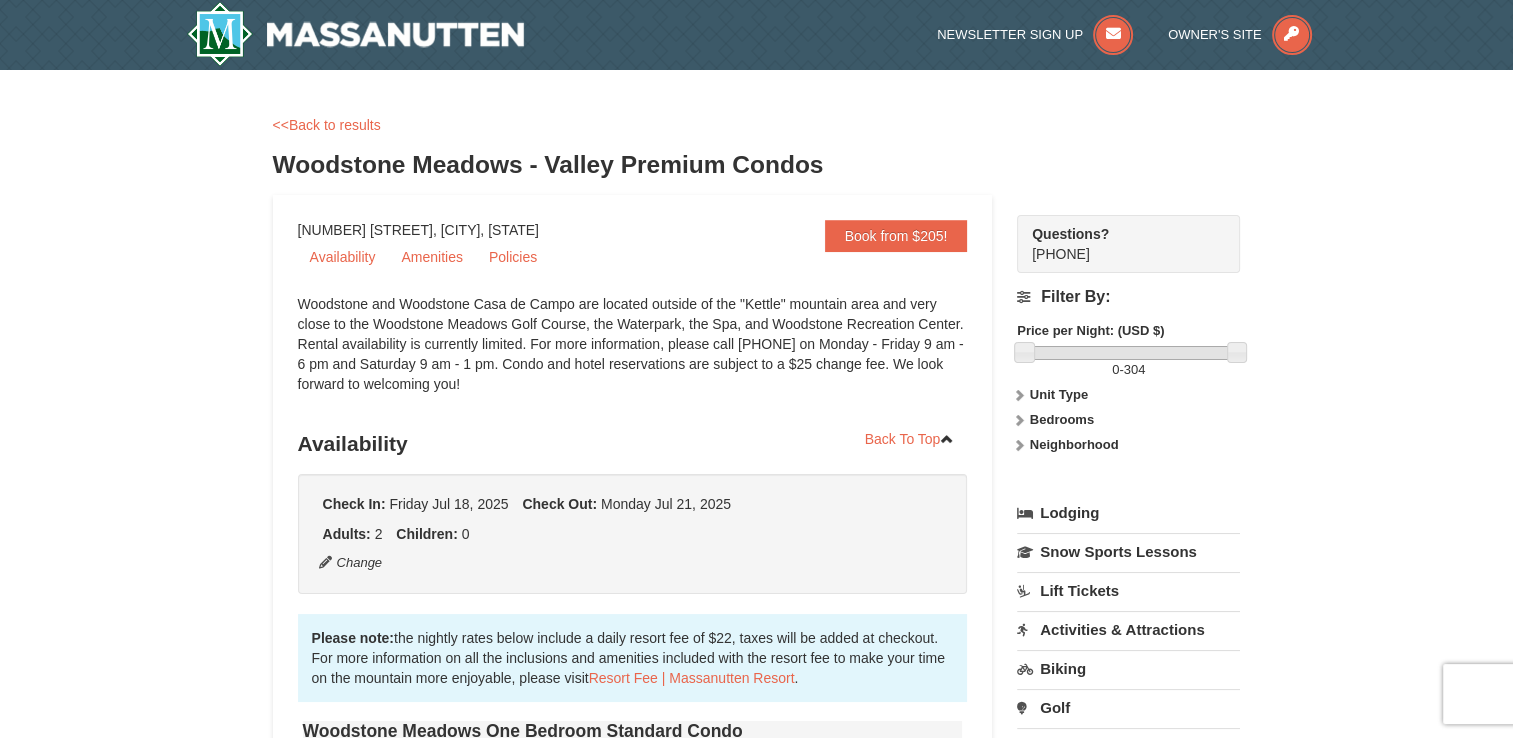 click on "Check In:
Friday Jul 18, 2025
Check Out:
Monday Jul 21, 2025
Adults:
2
Children:
0
Change" at bounding box center [633, 534] 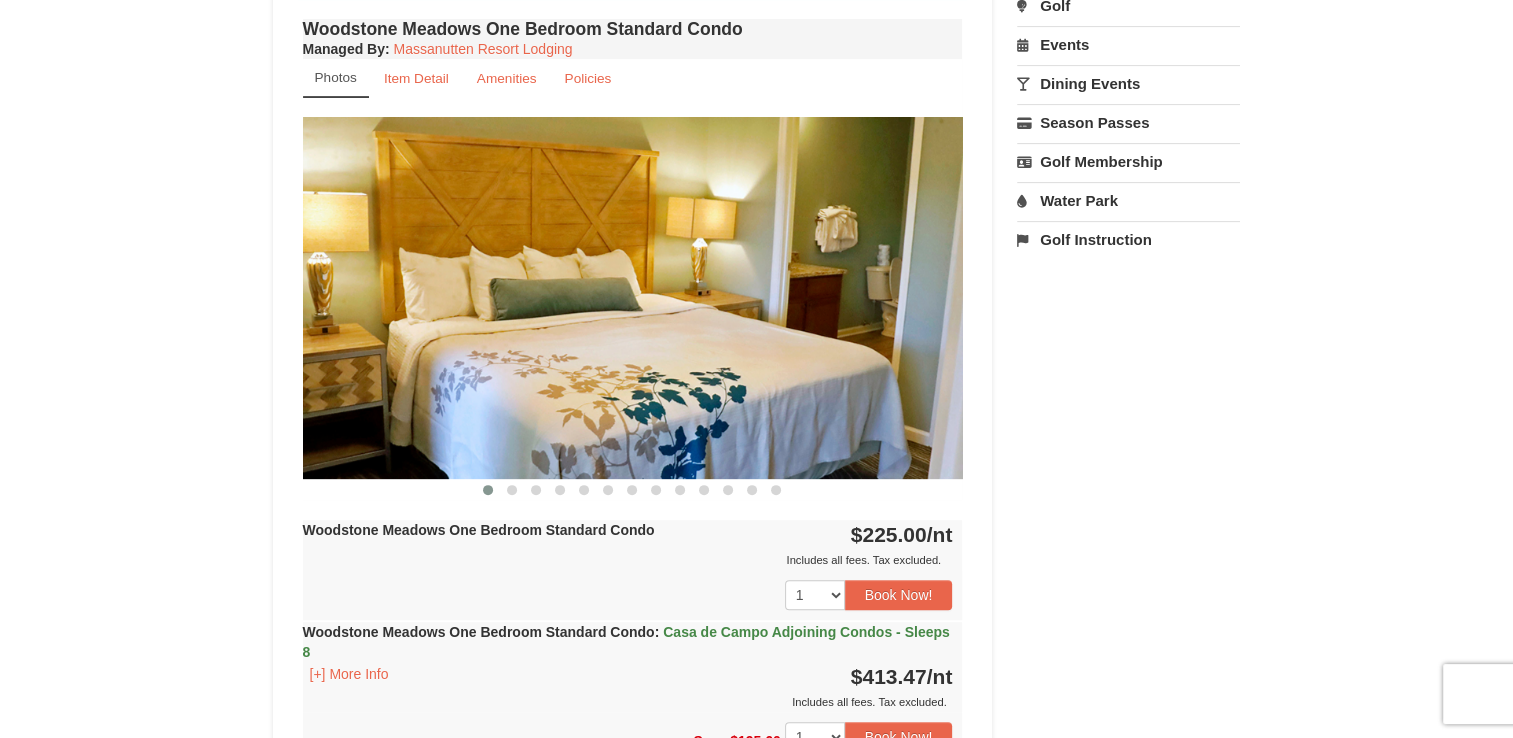 scroll, scrollTop: 740, scrollLeft: 0, axis: vertical 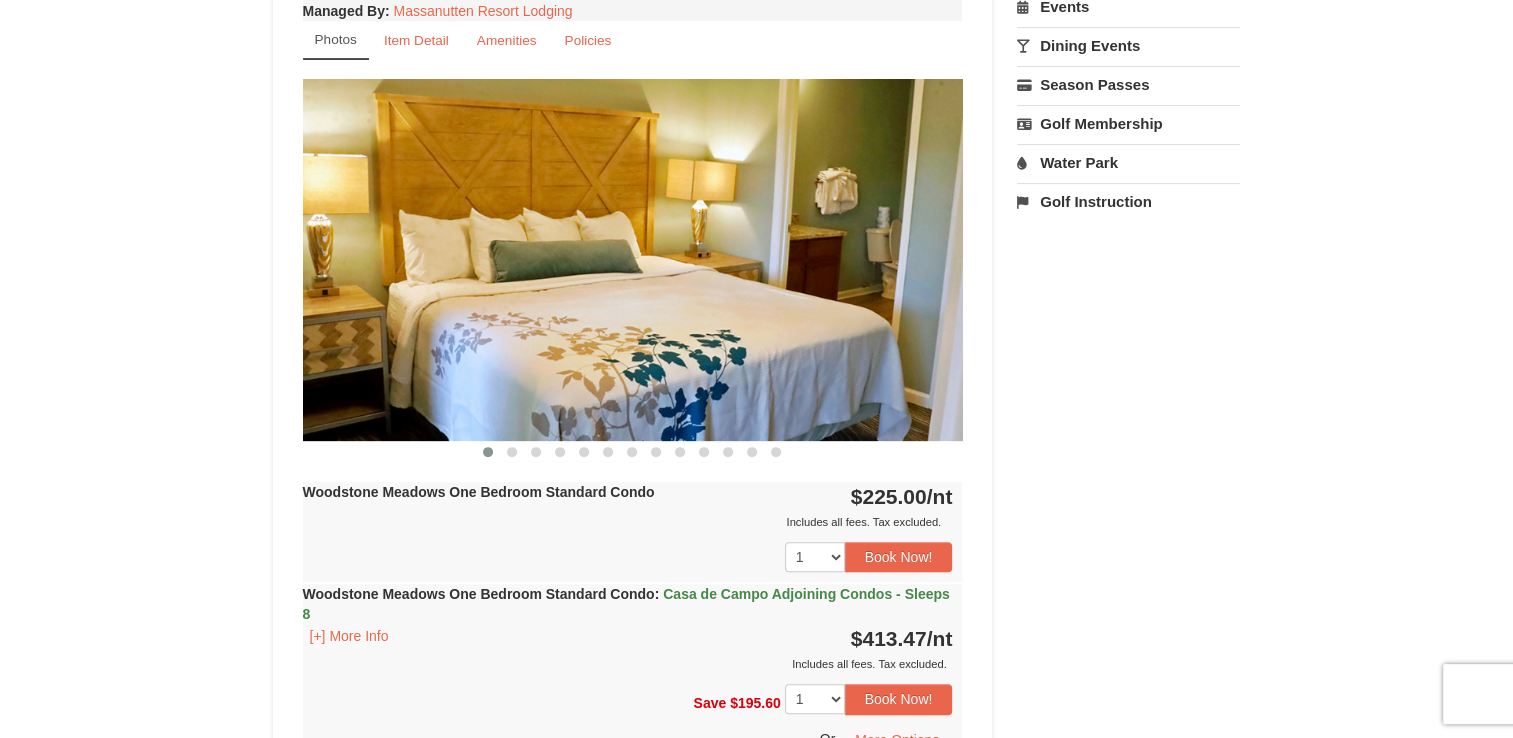 click at bounding box center (633, 259) 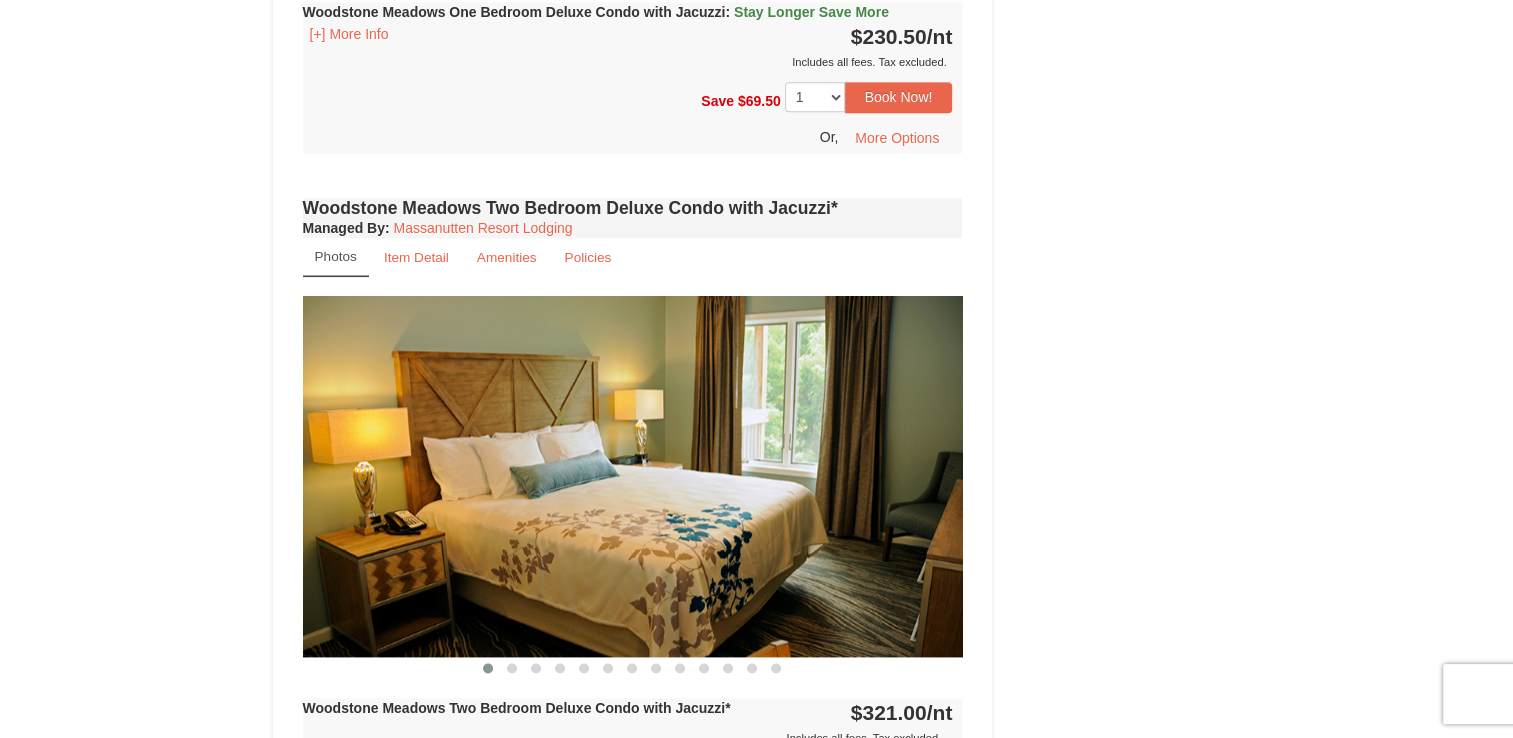 scroll, scrollTop: 2503, scrollLeft: 0, axis: vertical 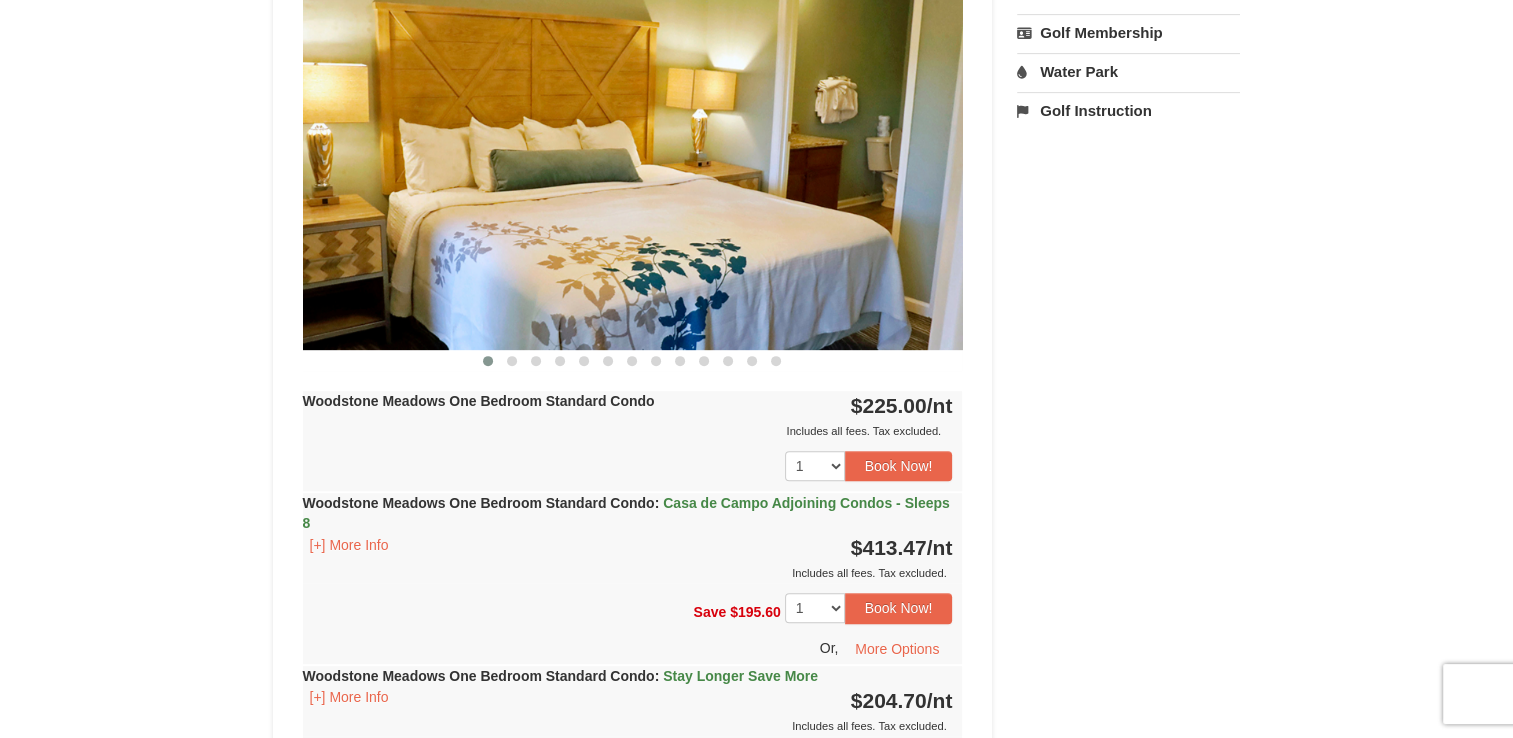 click at bounding box center [633, 168] 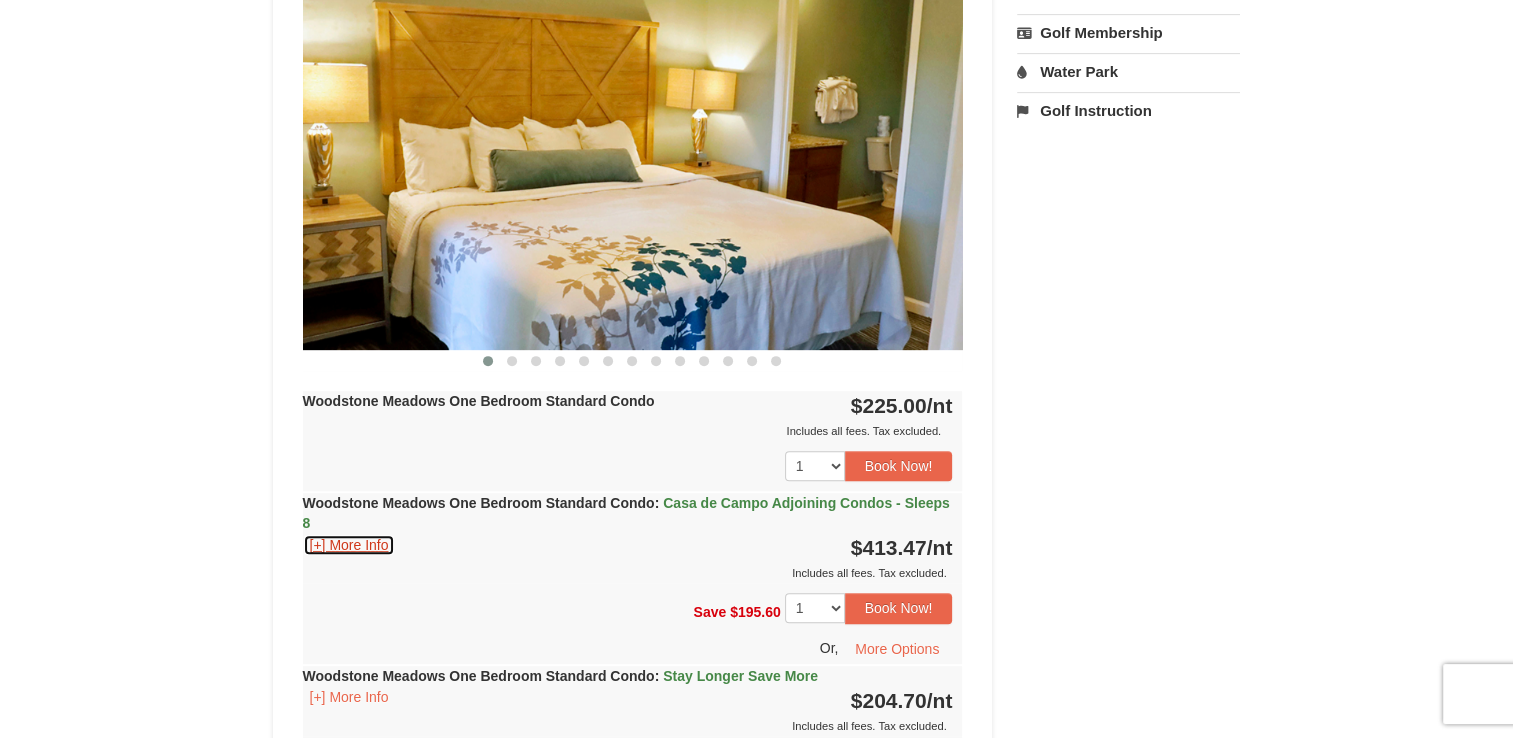 click on "[+] More Info" at bounding box center [349, 545] 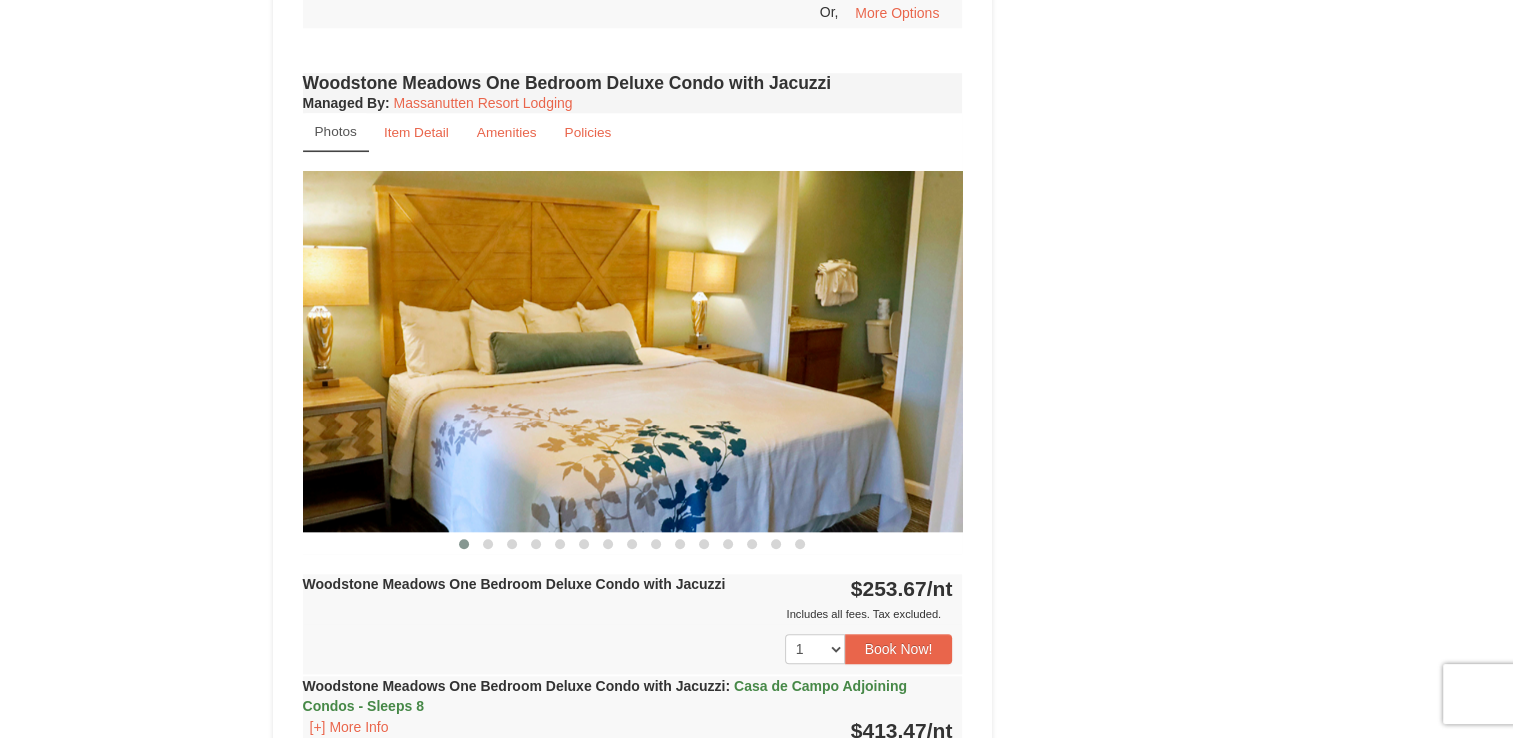 scroll, scrollTop: 1994, scrollLeft: 0, axis: vertical 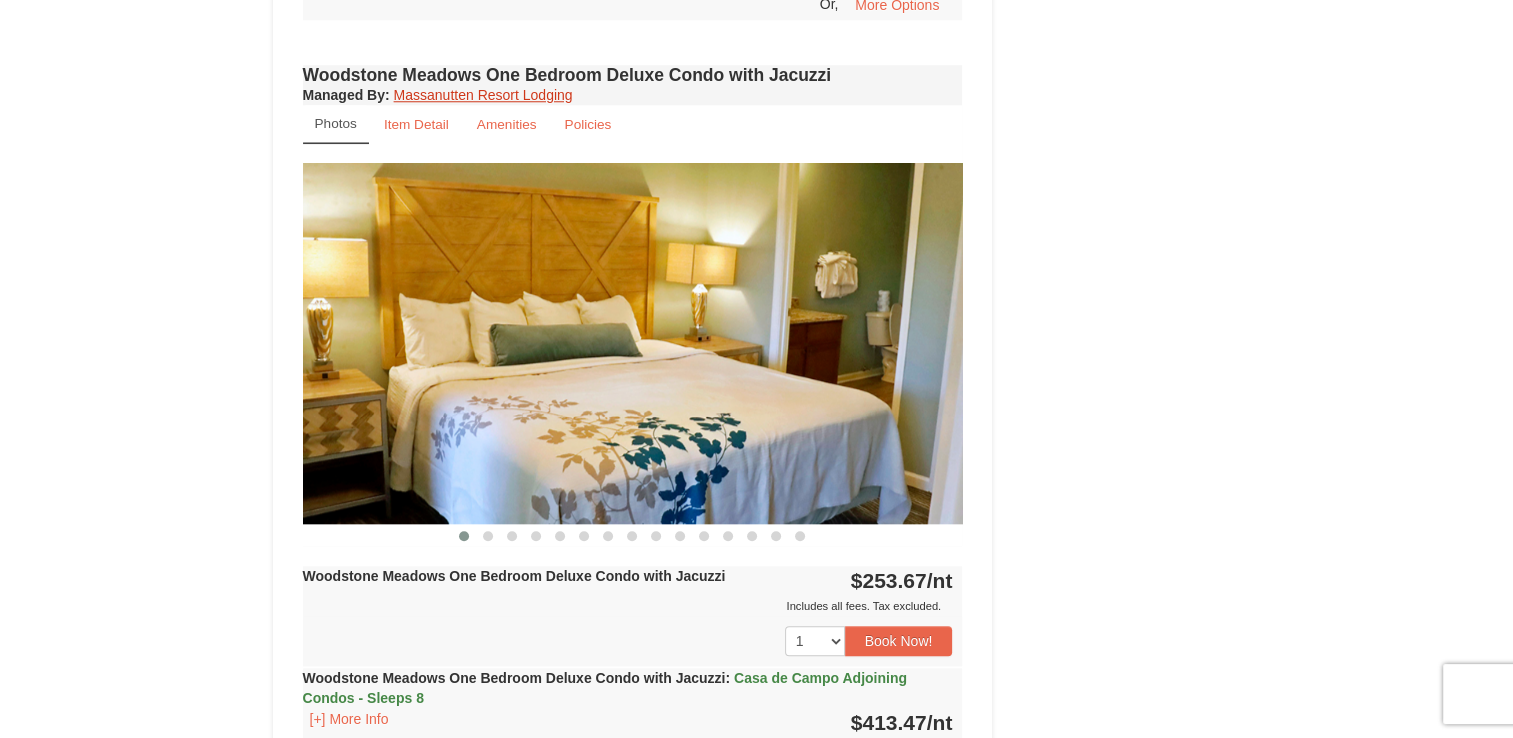 click on "Massanutten Resort Lodging" at bounding box center (483, 95) 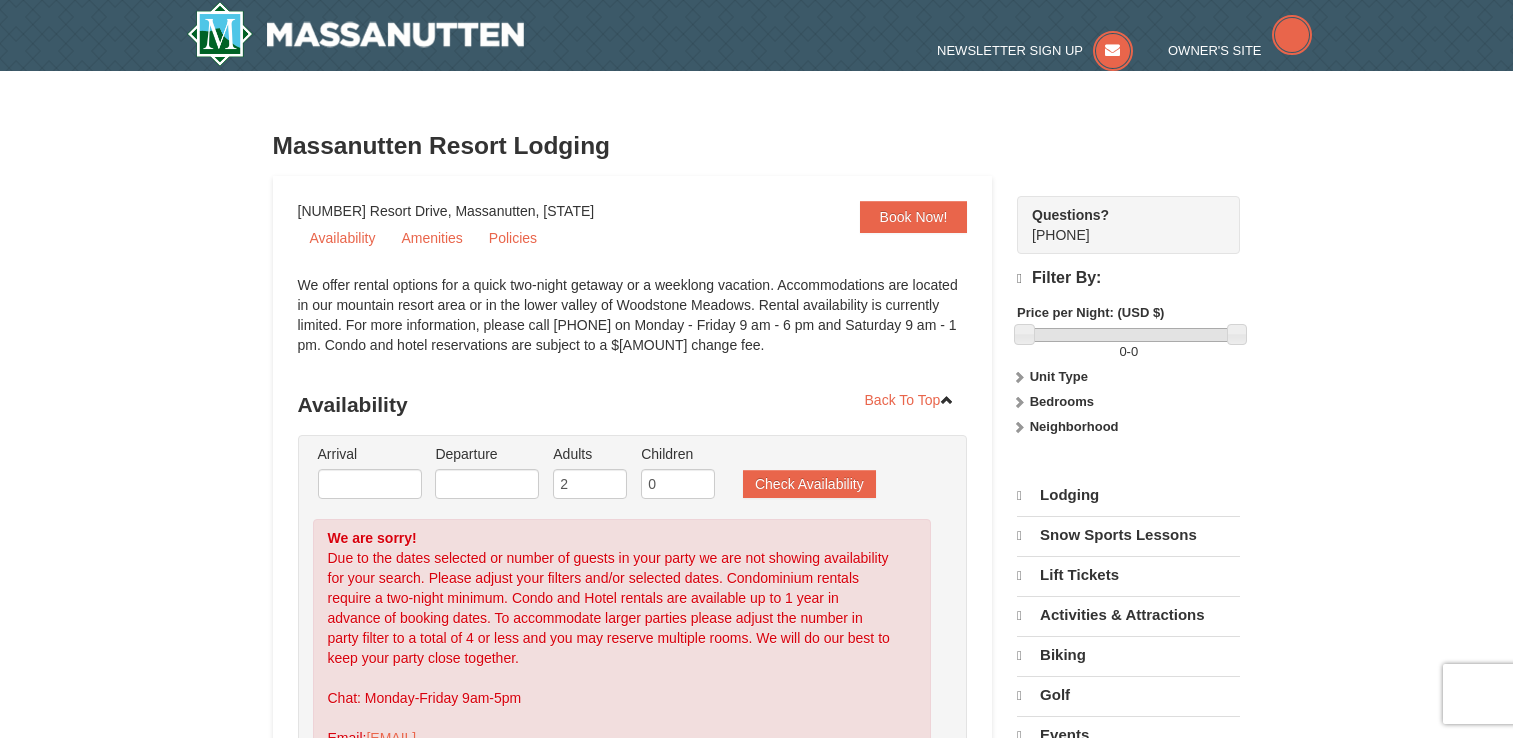 scroll, scrollTop: 0, scrollLeft: 0, axis: both 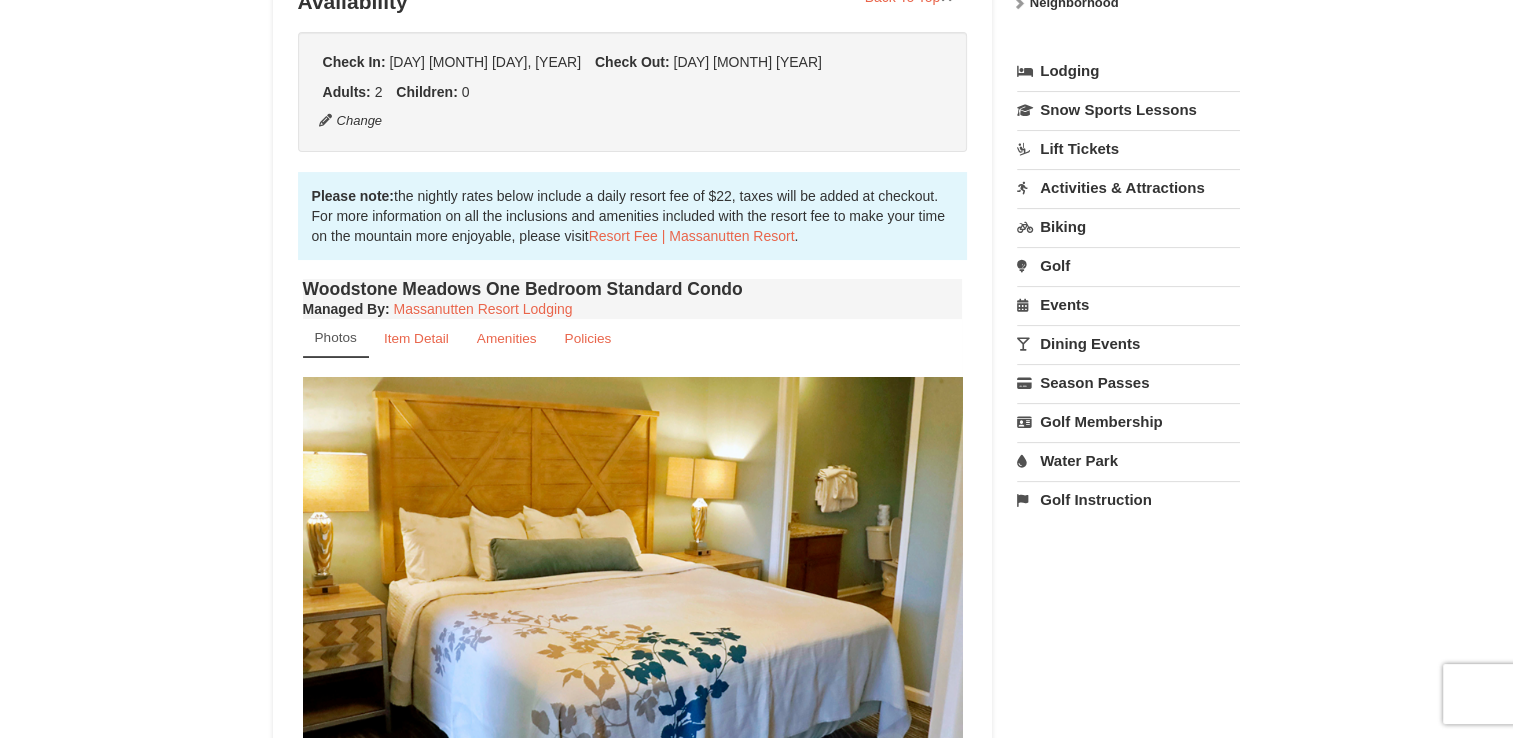 click on "Lodging" at bounding box center (1128, 71) 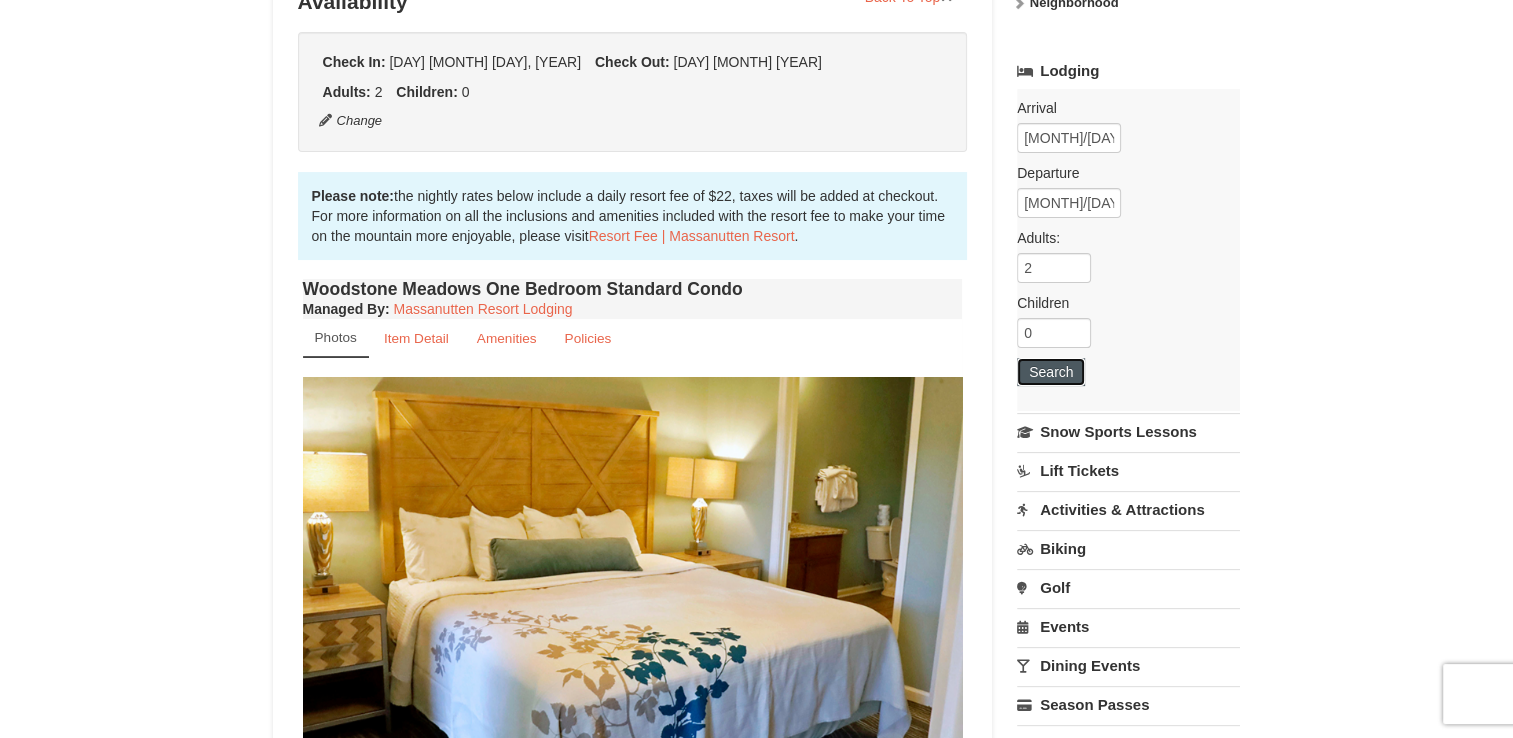 click on "Search" at bounding box center [1051, 372] 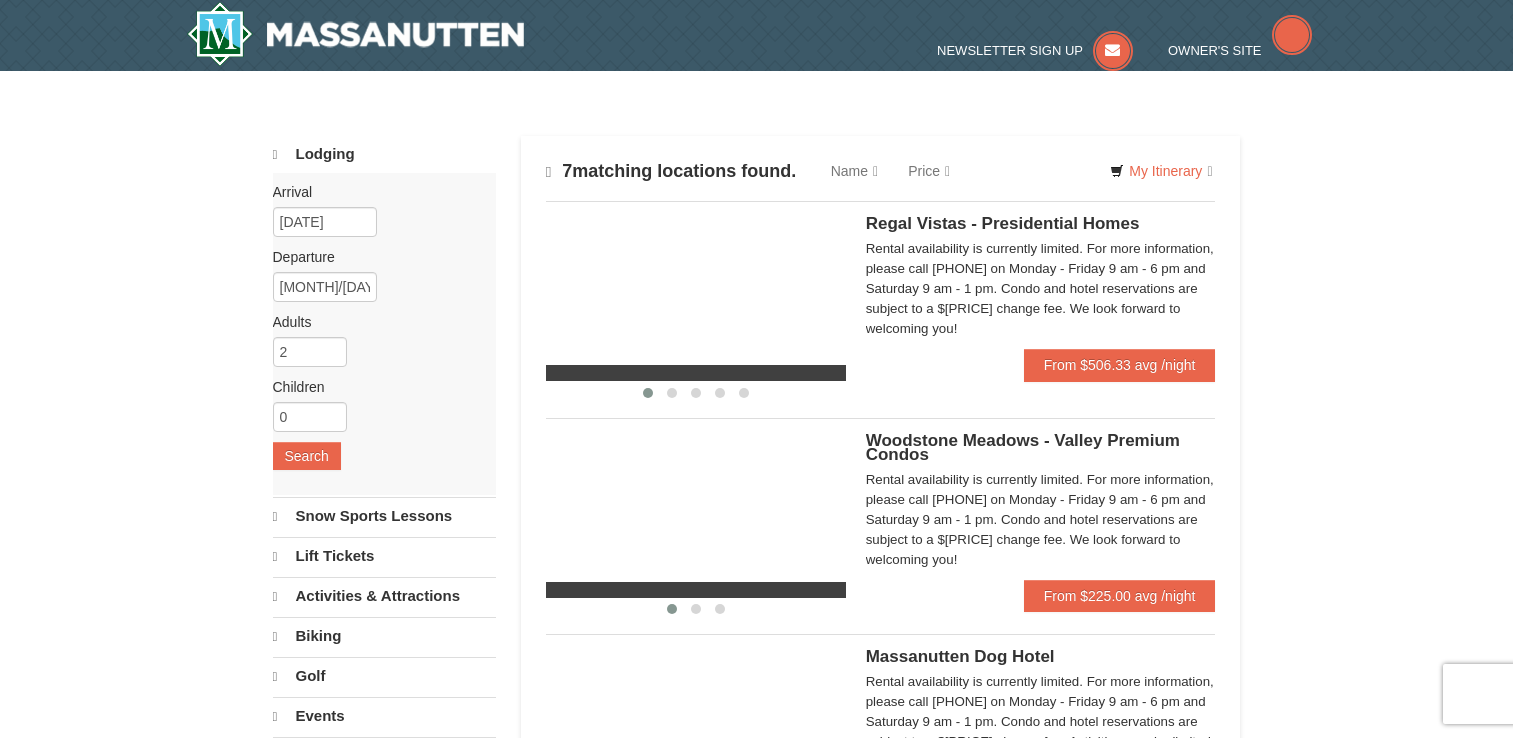 scroll, scrollTop: 0, scrollLeft: 0, axis: both 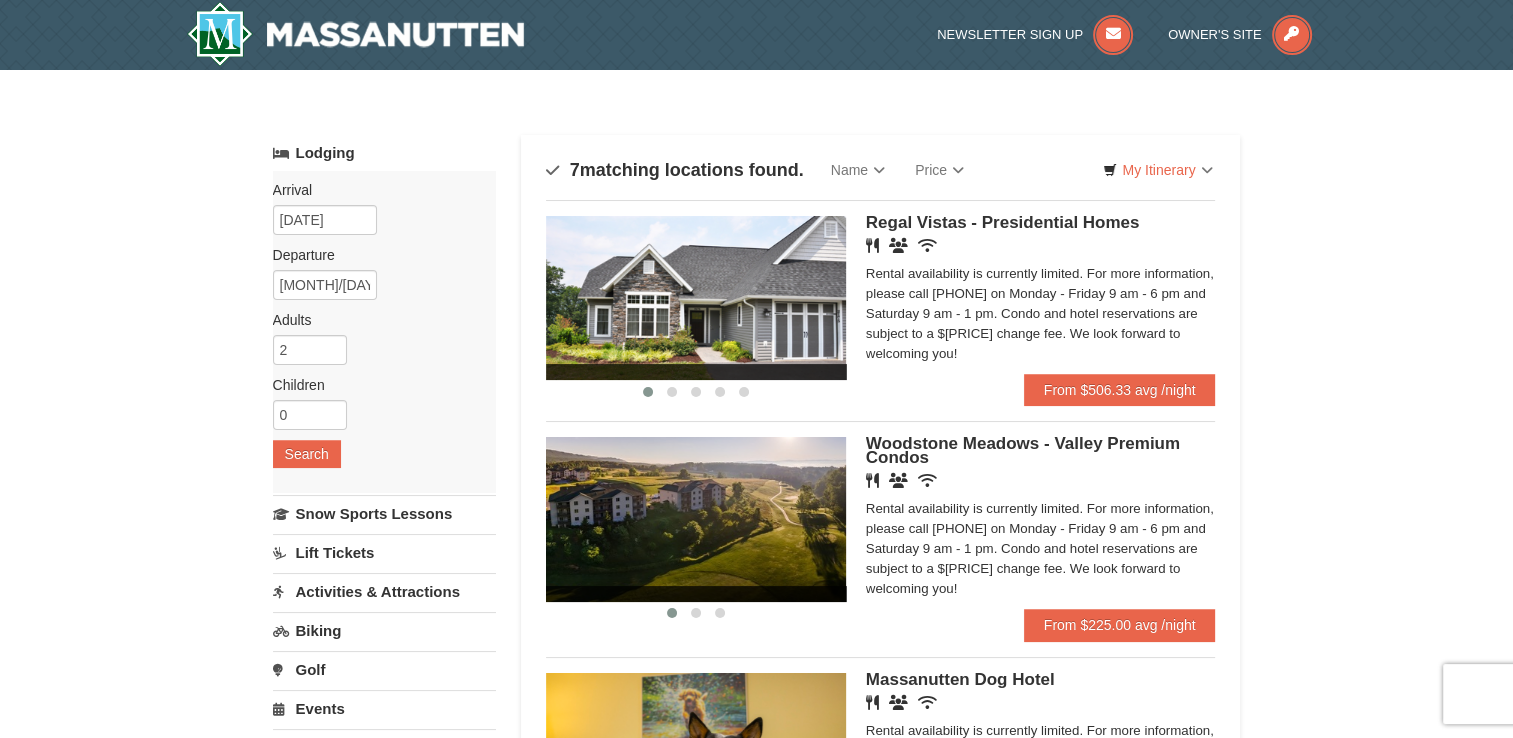click at bounding box center (696, 519) 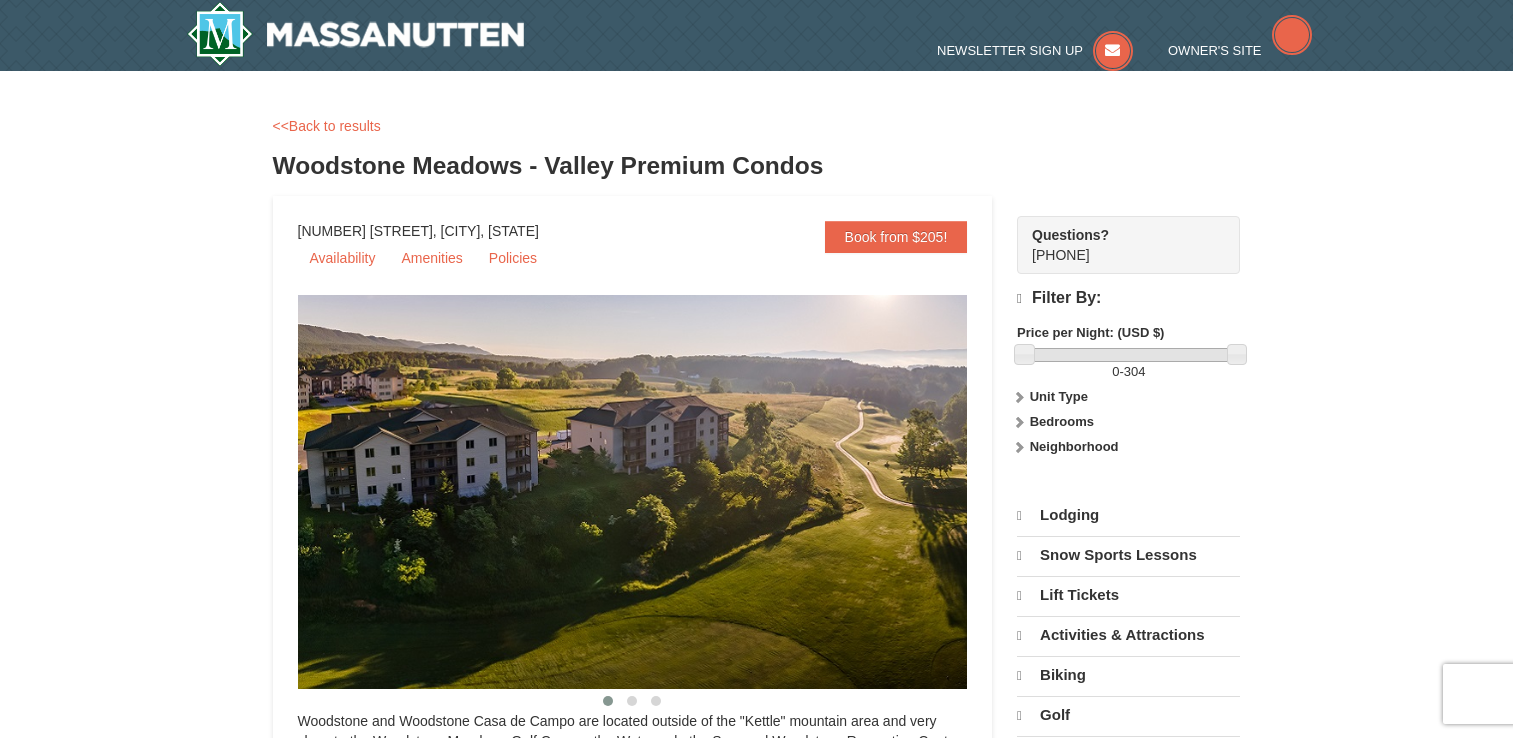 scroll, scrollTop: 0, scrollLeft: 0, axis: both 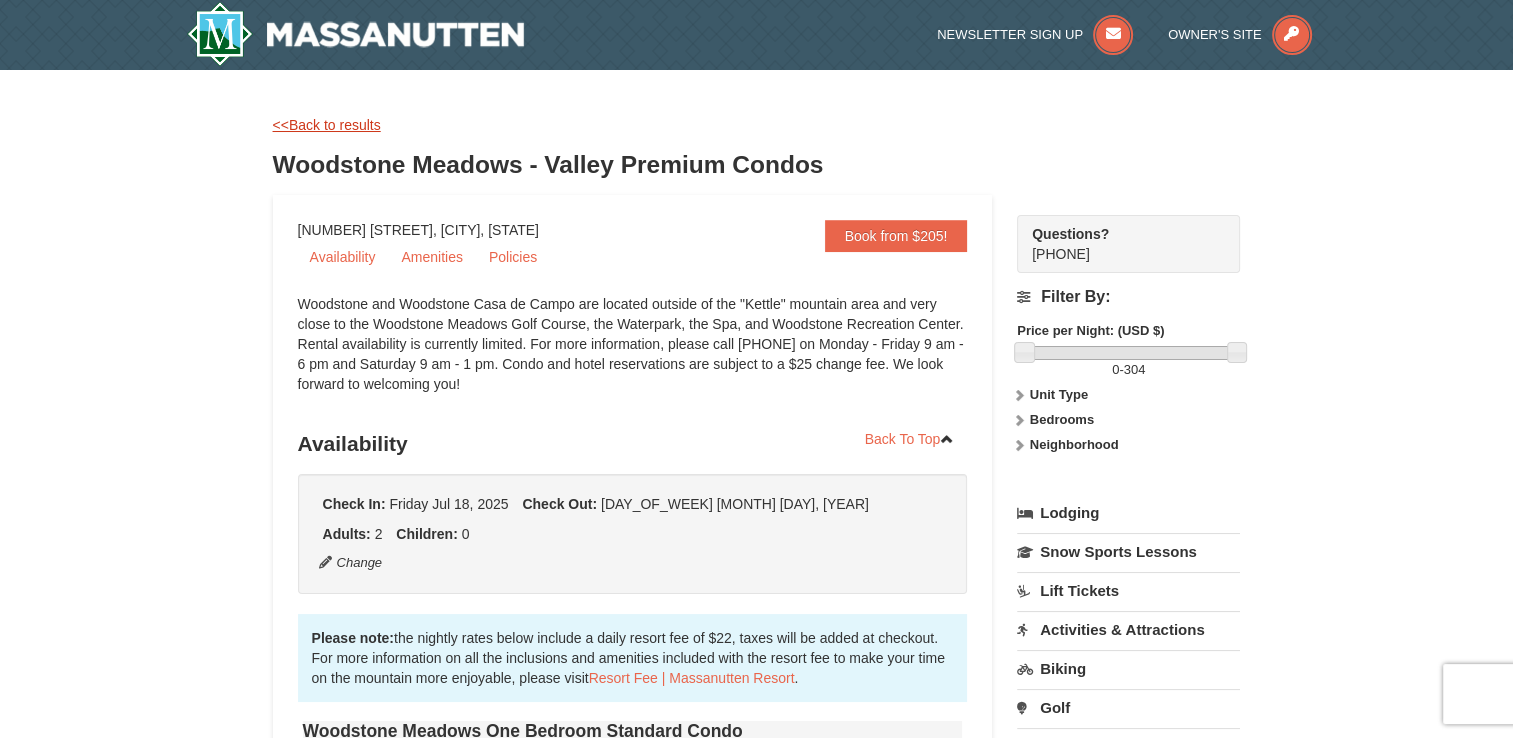 click on "<<Back to results" at bounding box center [327, 125] 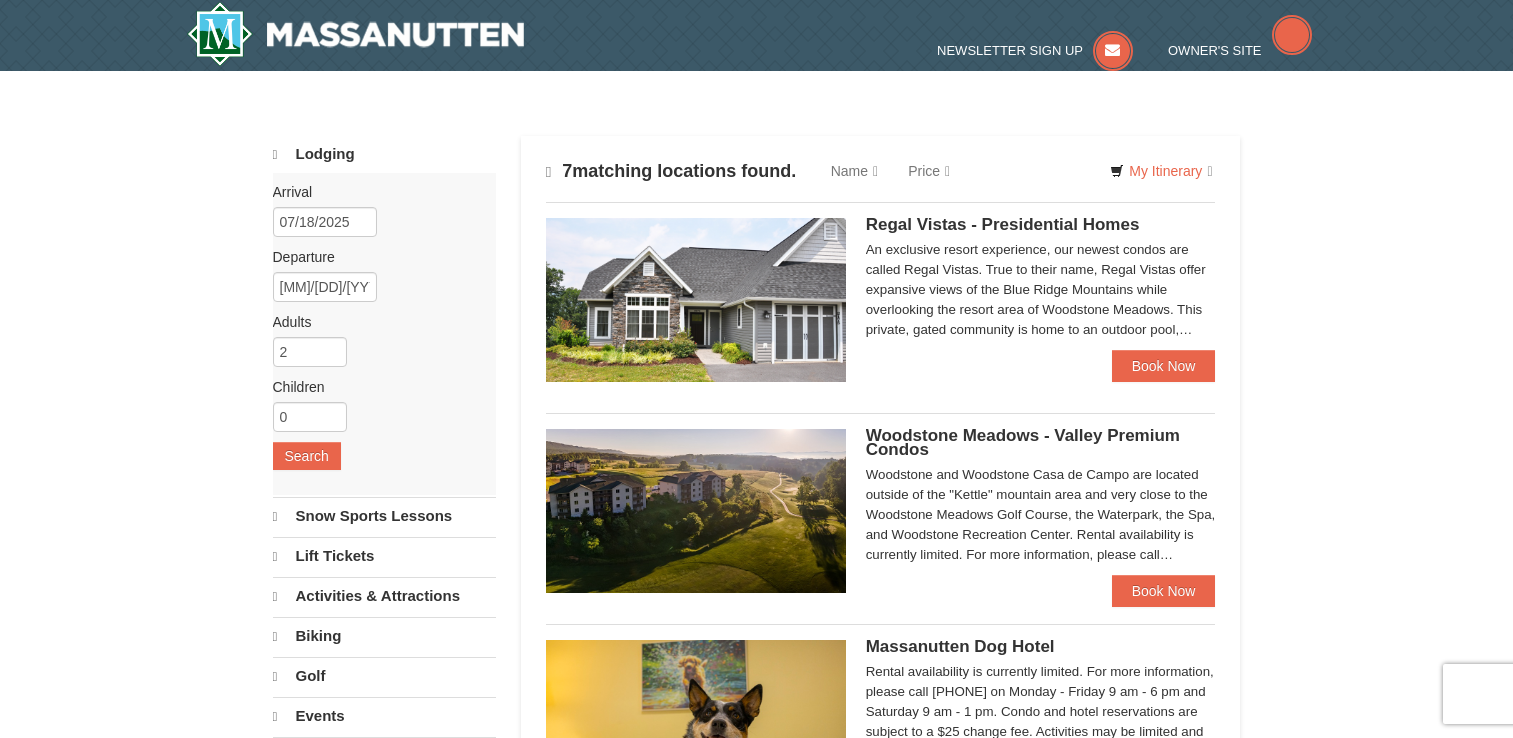 scroll, scrollTop: 0, scrollLeft: 0, axis: both 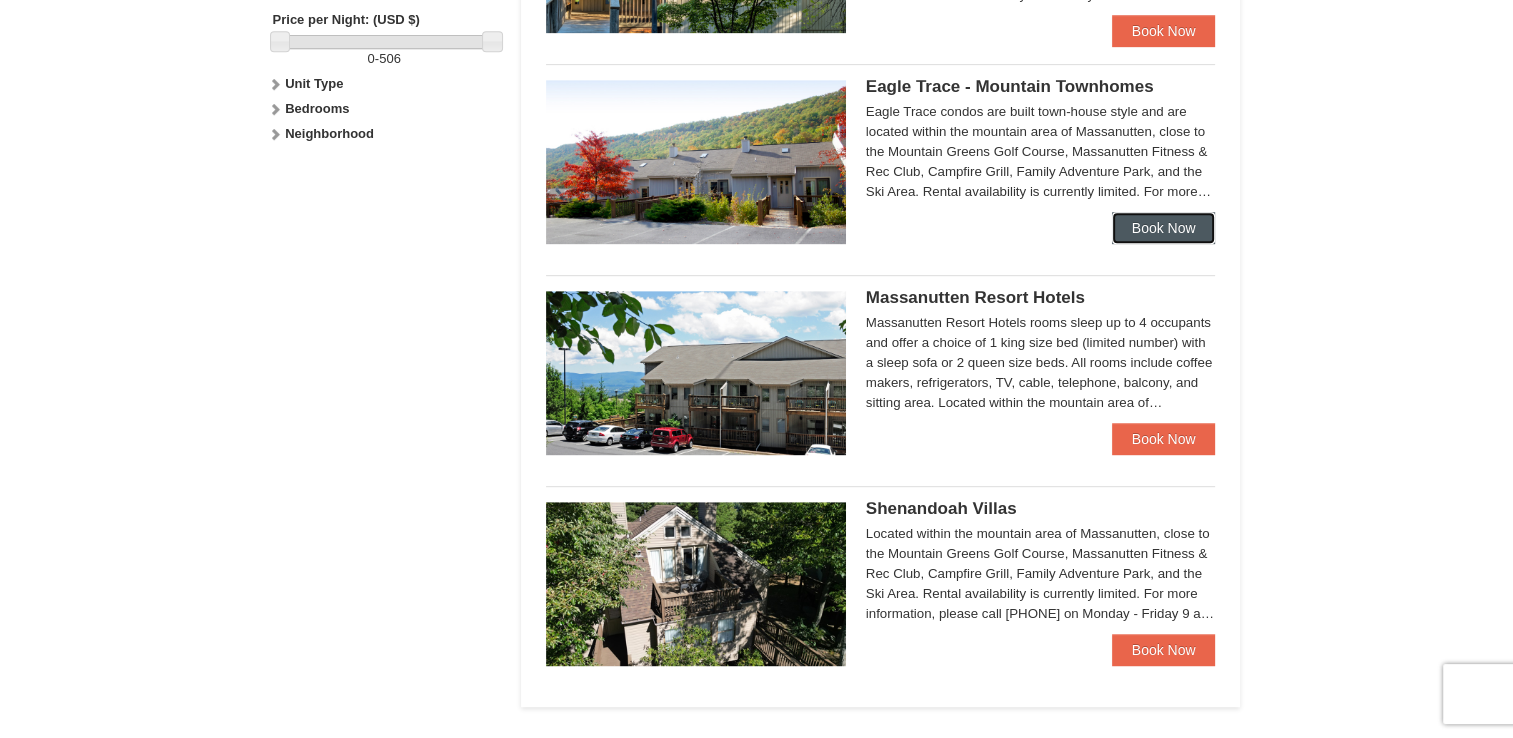 click on "Book Now" at bounding box center [1164, 228] 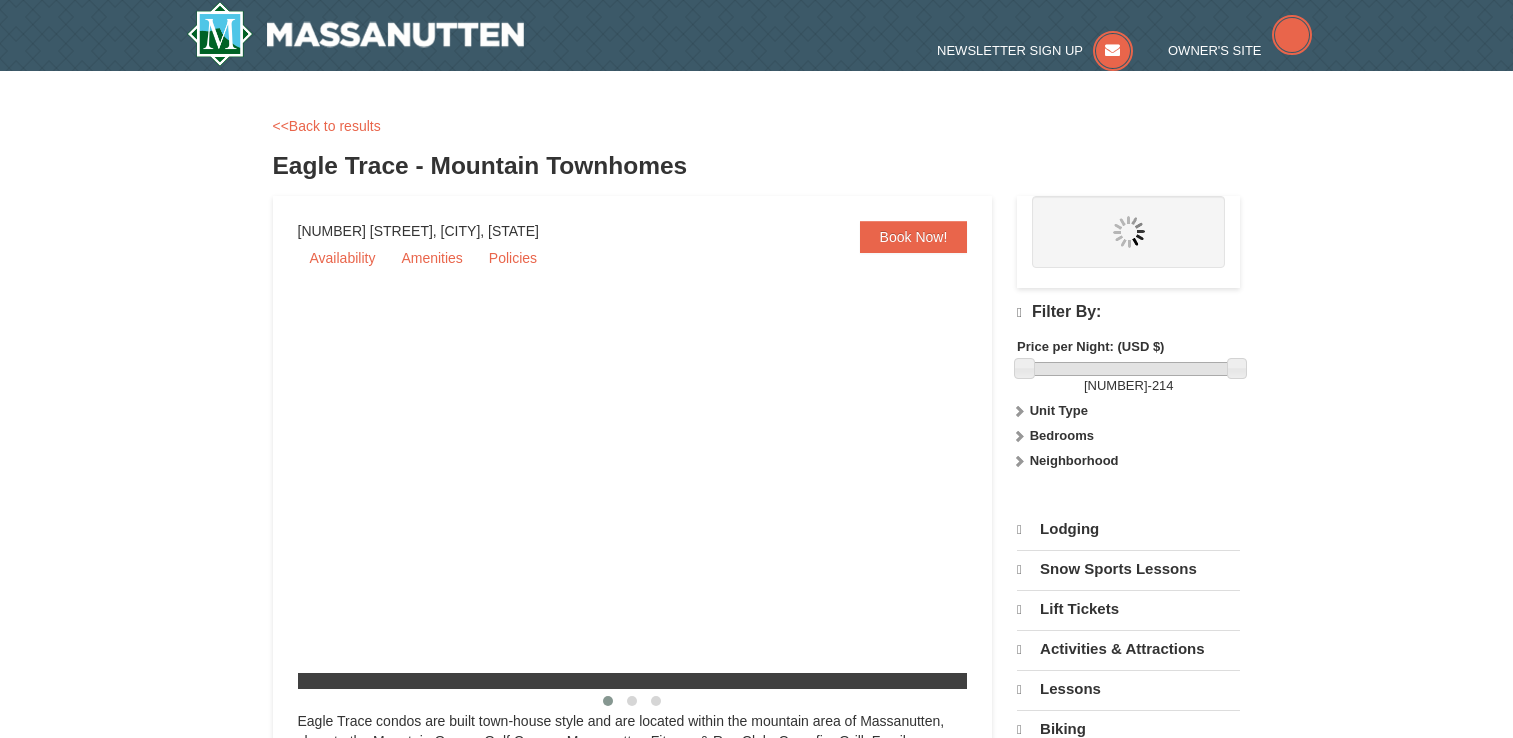 scroll, scrollTop: 0, scrollLeft: 0, axis: both 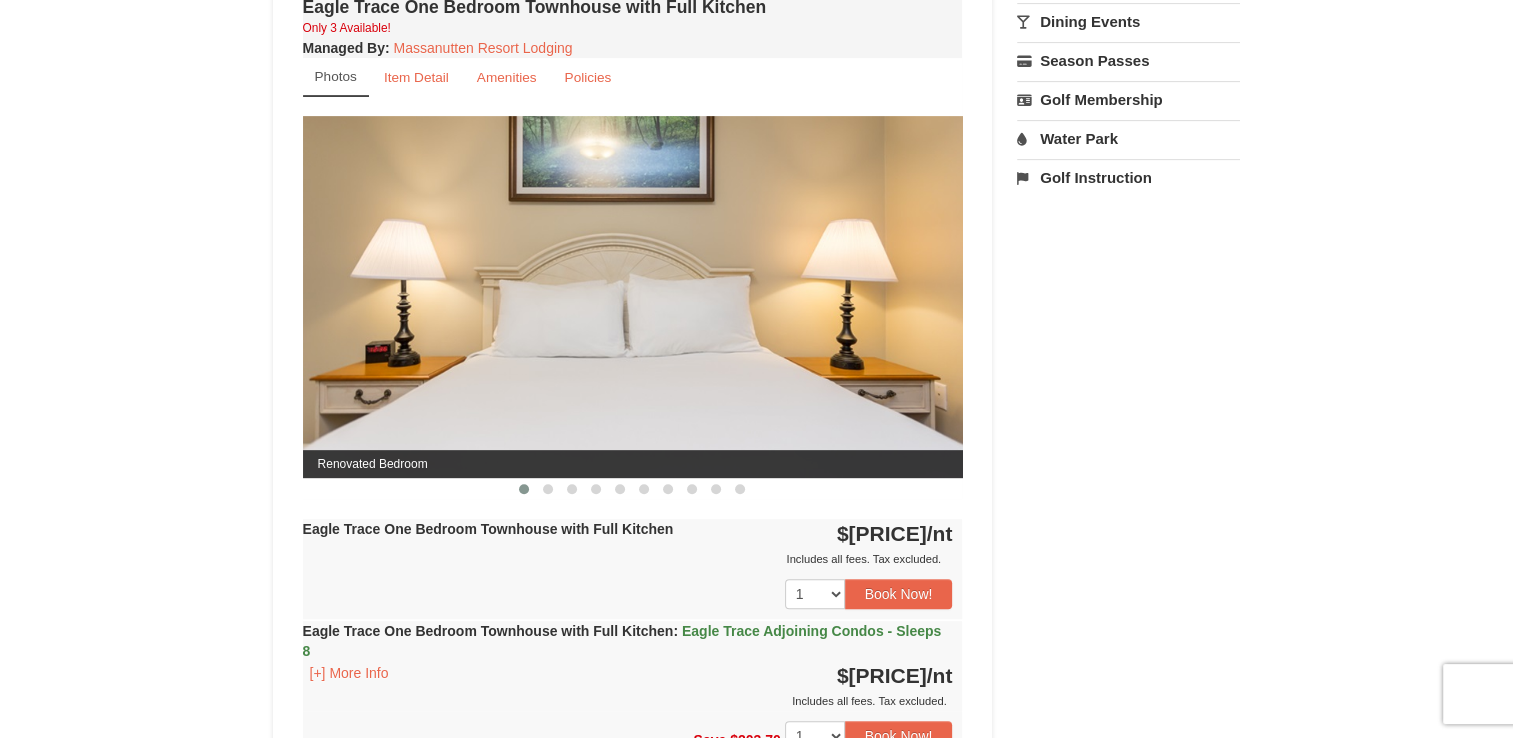 click at bounding box center (633, 296) 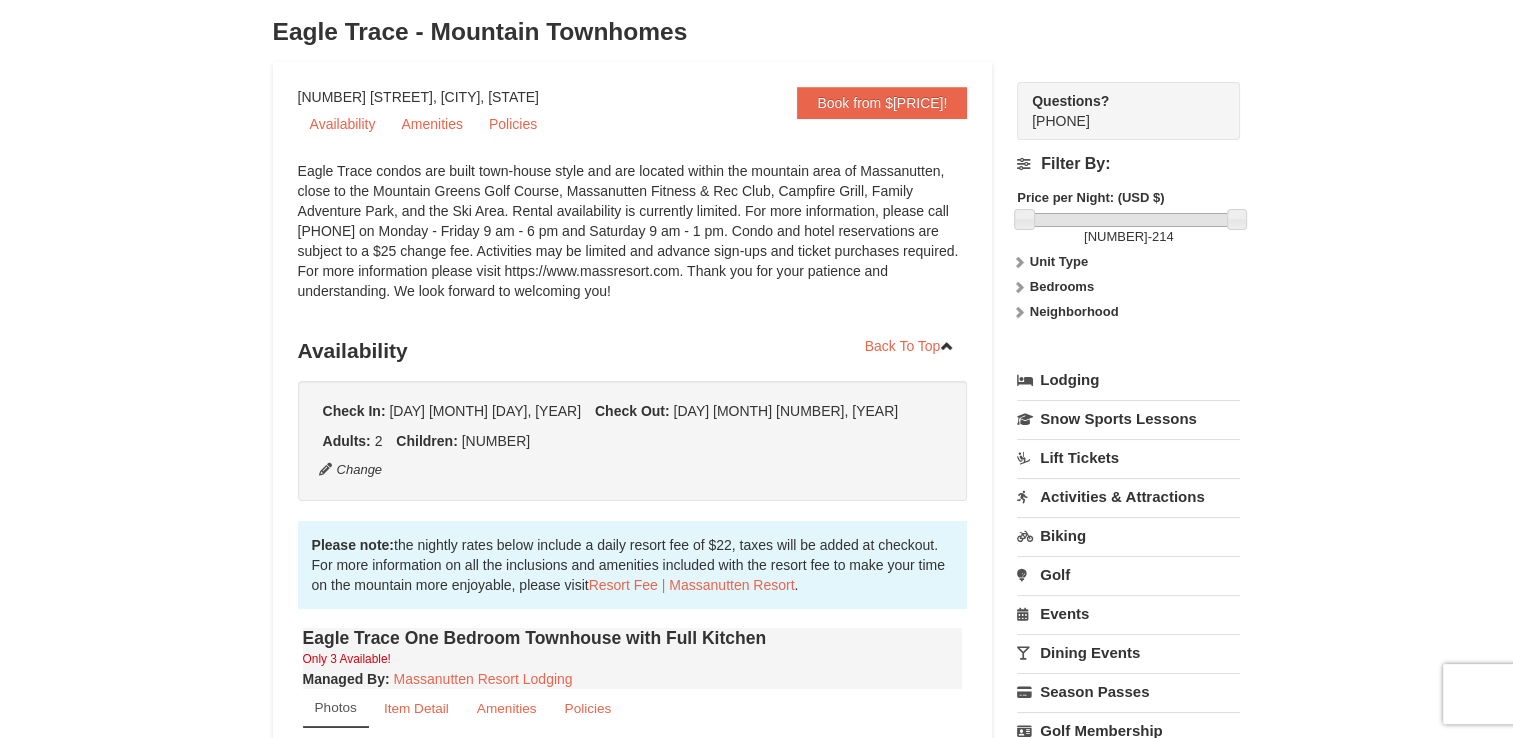 scroll, scrollTop: 0, scrollLeft: 0, axis: both 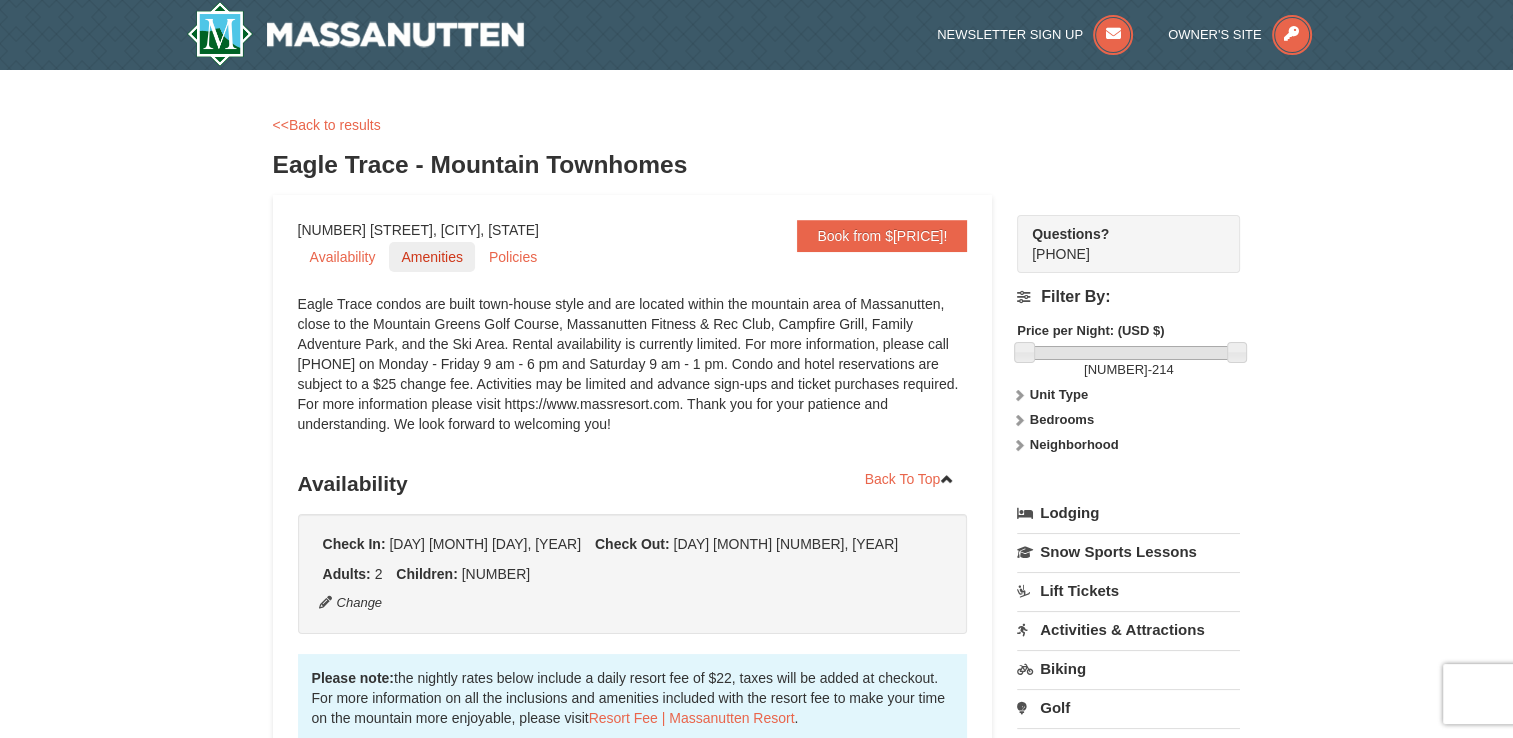click on "Amenities" at bounding box center [431, 257] 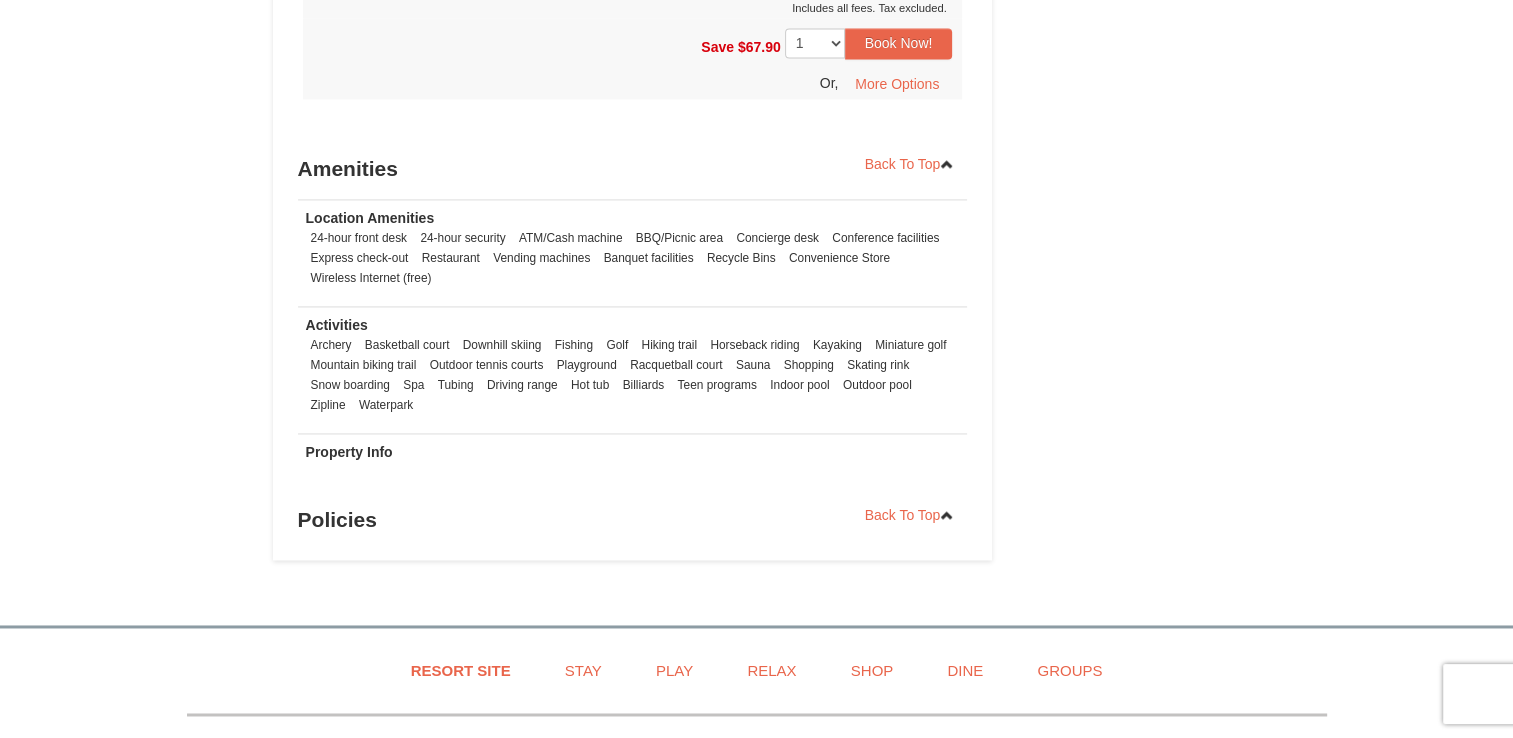 scroll, scrollTop: 3068, scrollLeft: 0, axis: vertical 